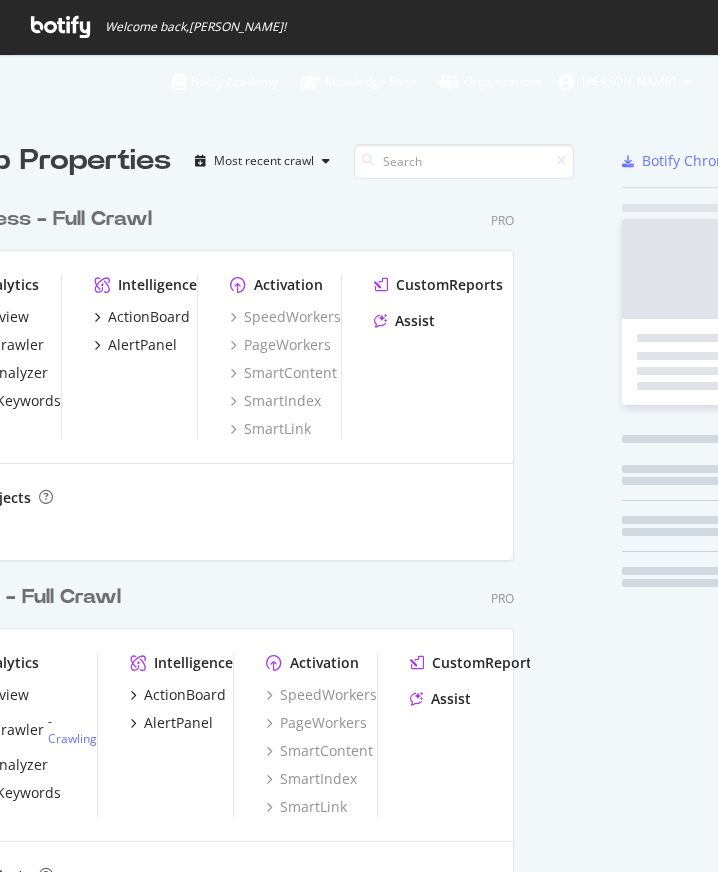 scroll, scrollTop: 0, scrollLeft: 0, axis: both 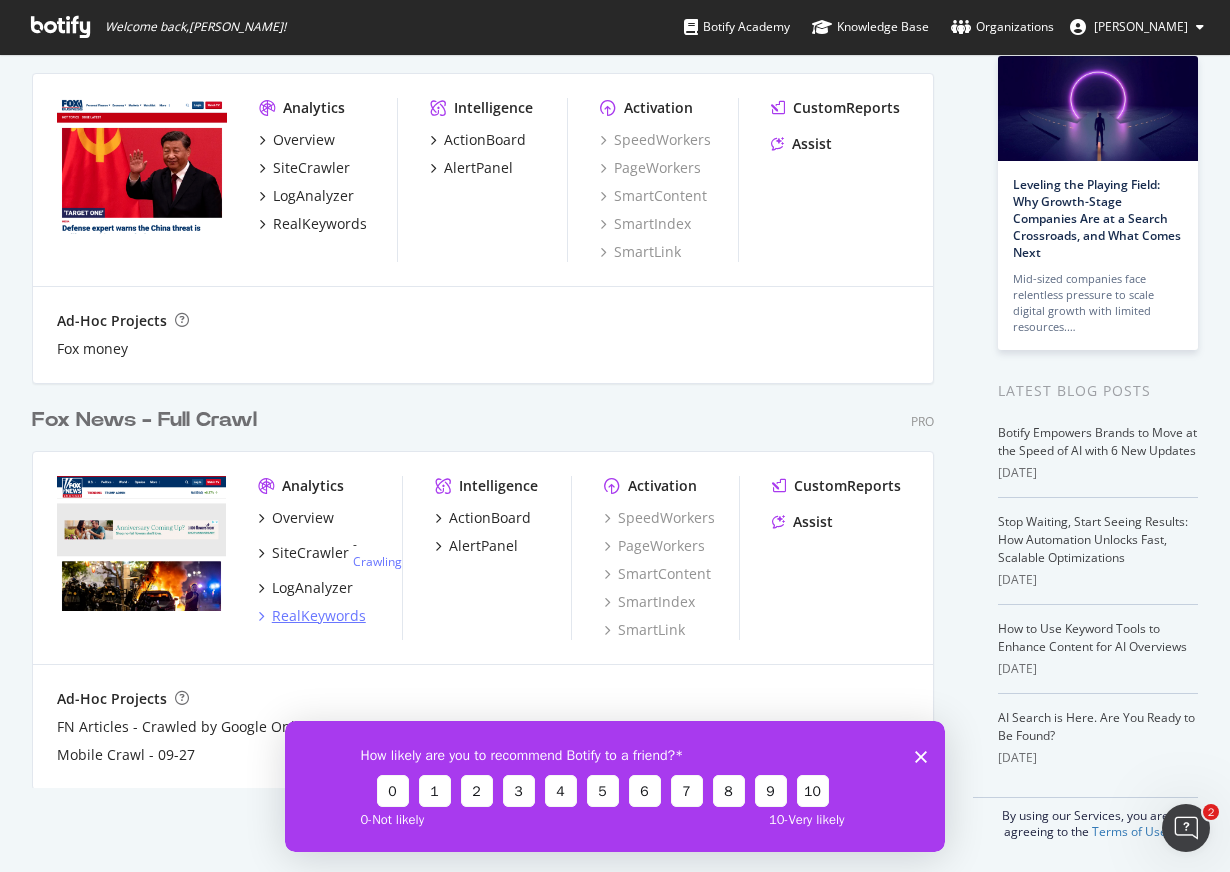 click on "RealKeywords" at bounding box center [319, 616] 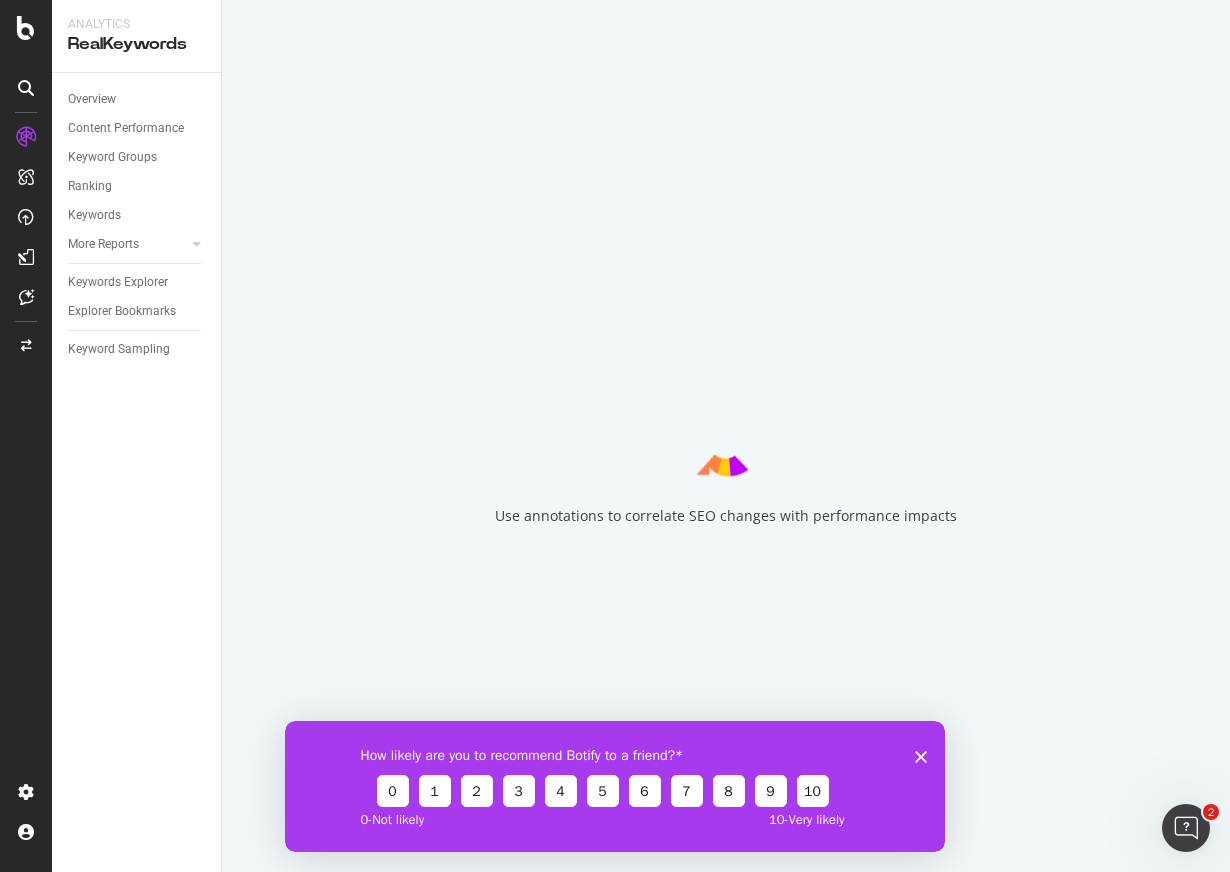 click 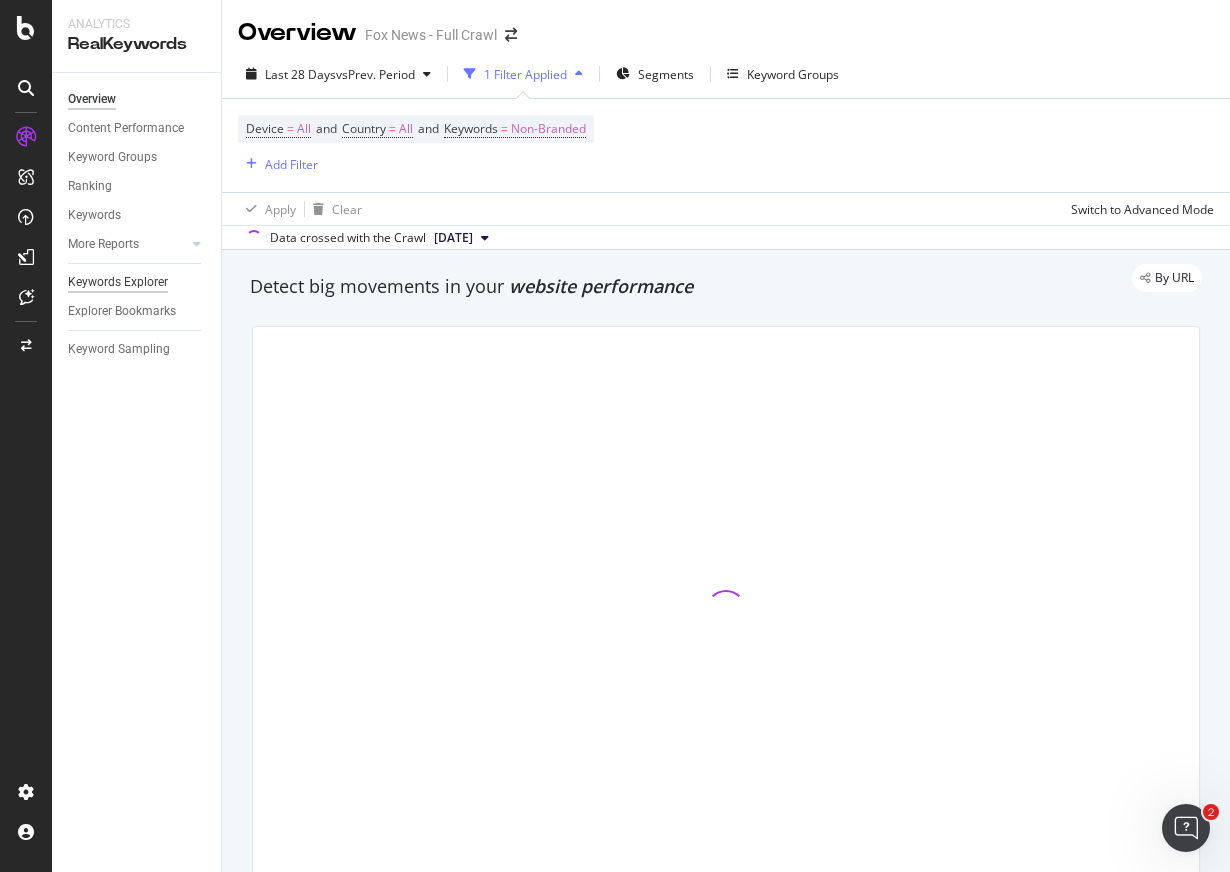 click on "Keywords Explorer" at bounding box center [118, 282] 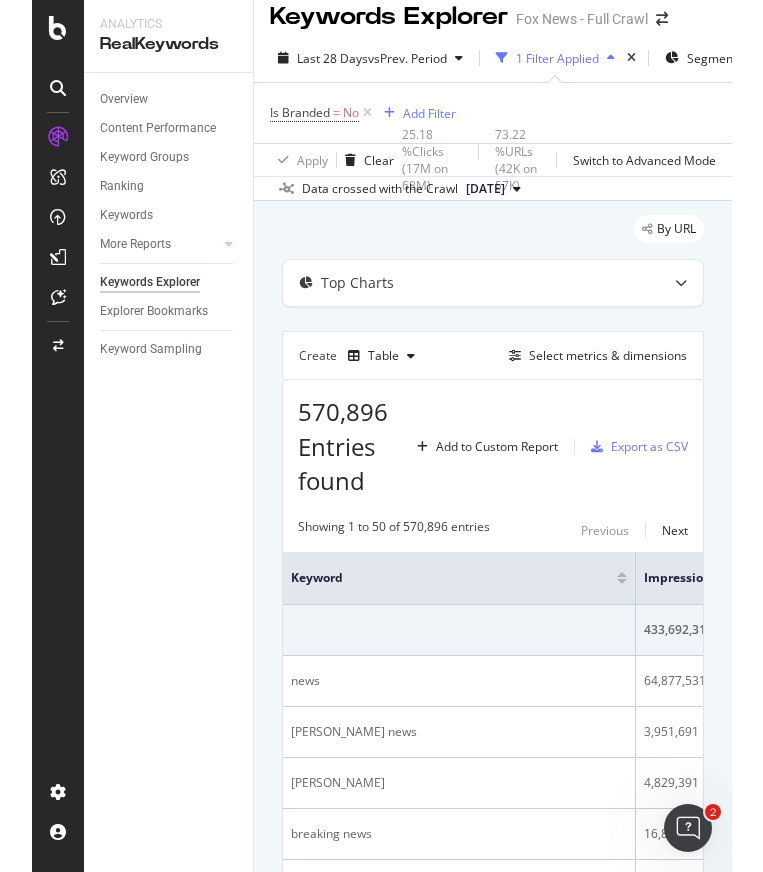 scroll, scrollTop: 0, scrollLeft: 0, axis: both 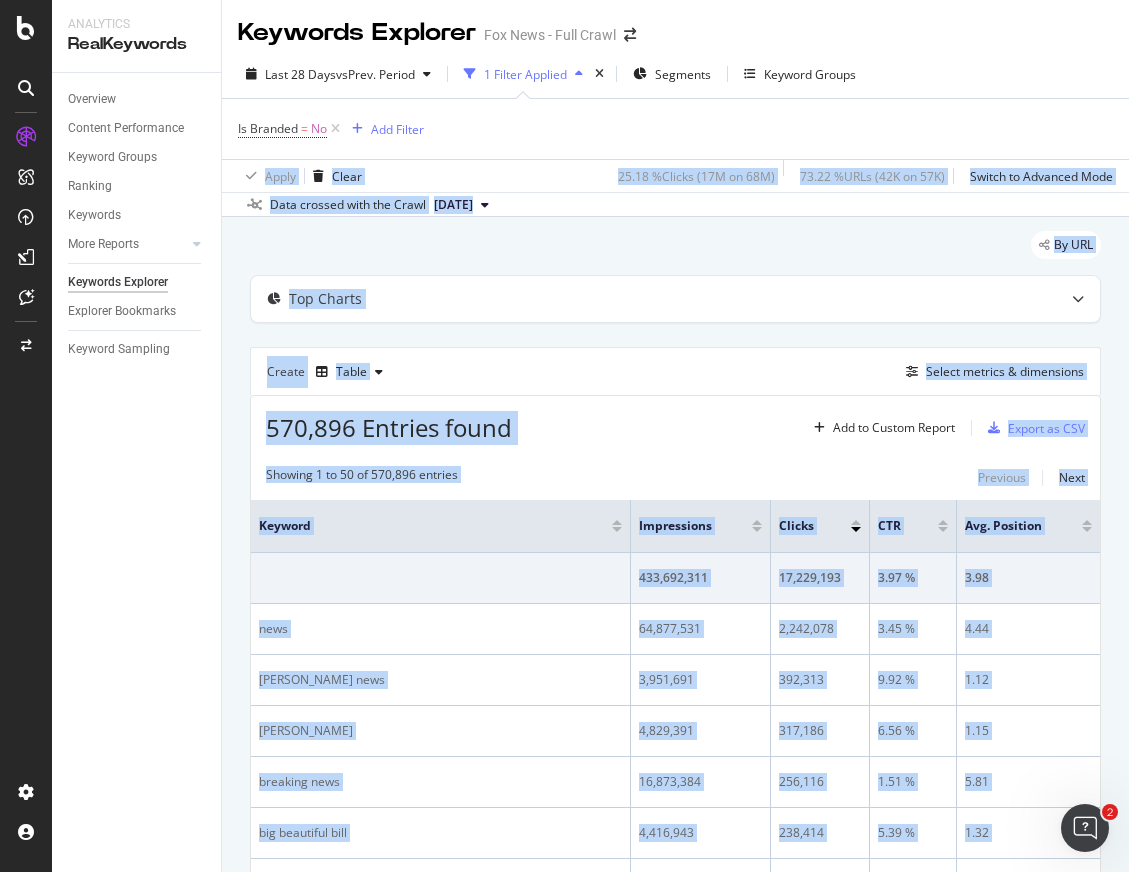 drag, startPoint x: 379, startPoint y: 145, endPoint x: 558, endPoint y: 143, distance: 179.01117 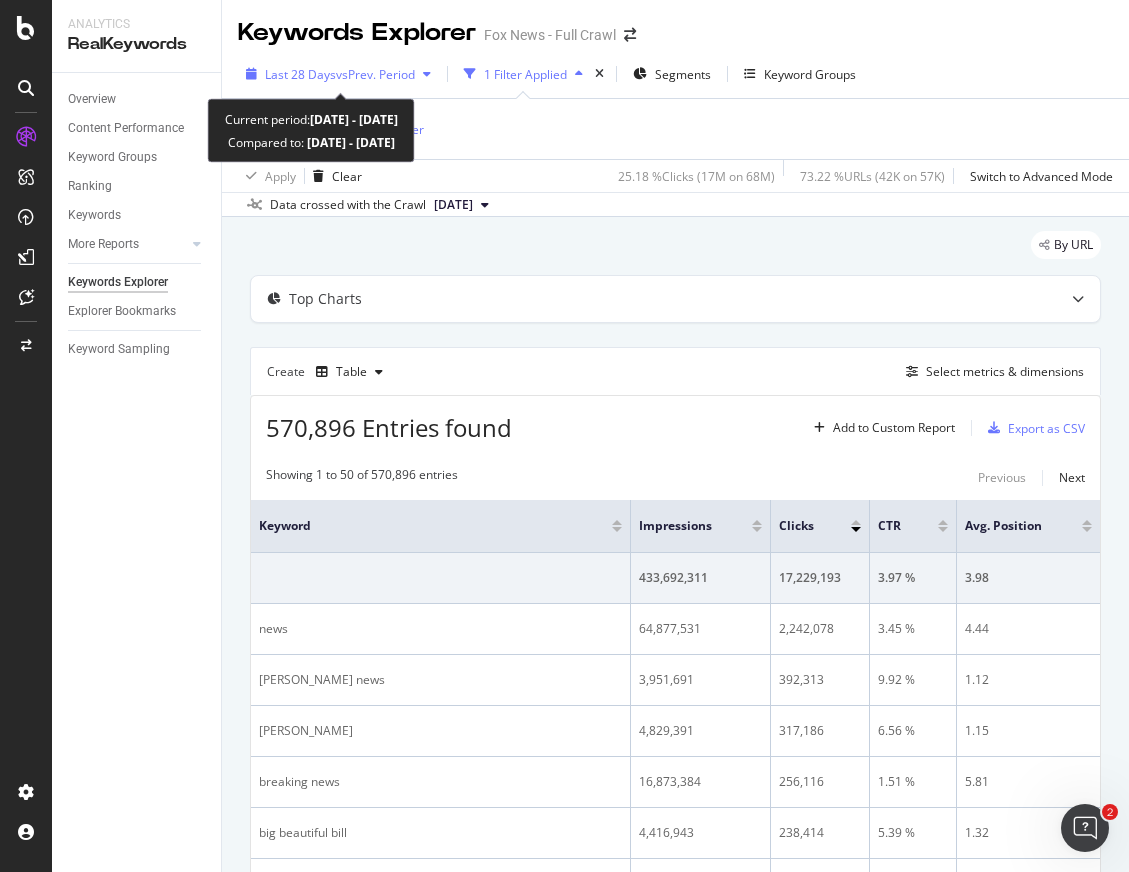 click on "vs  Prev. Period" at bounding box center (375, 74) 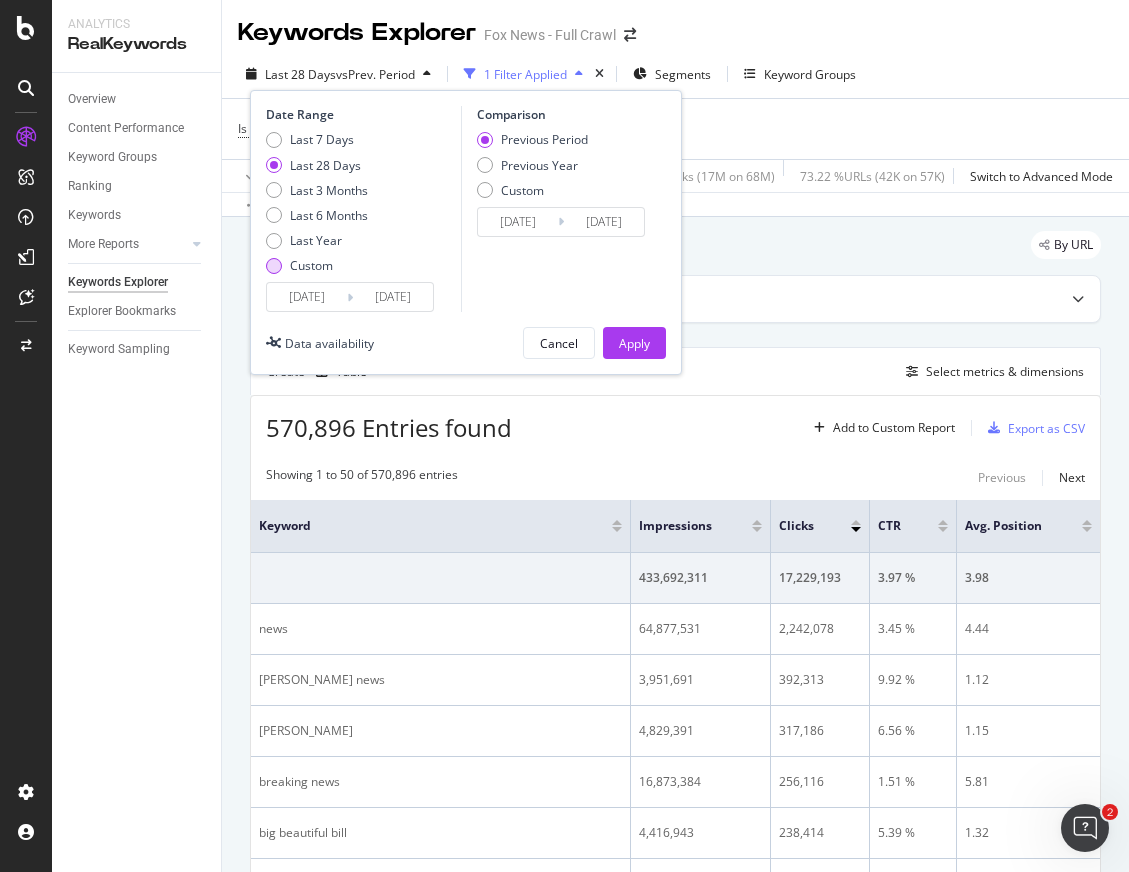 click at bounding box center [274, 266] 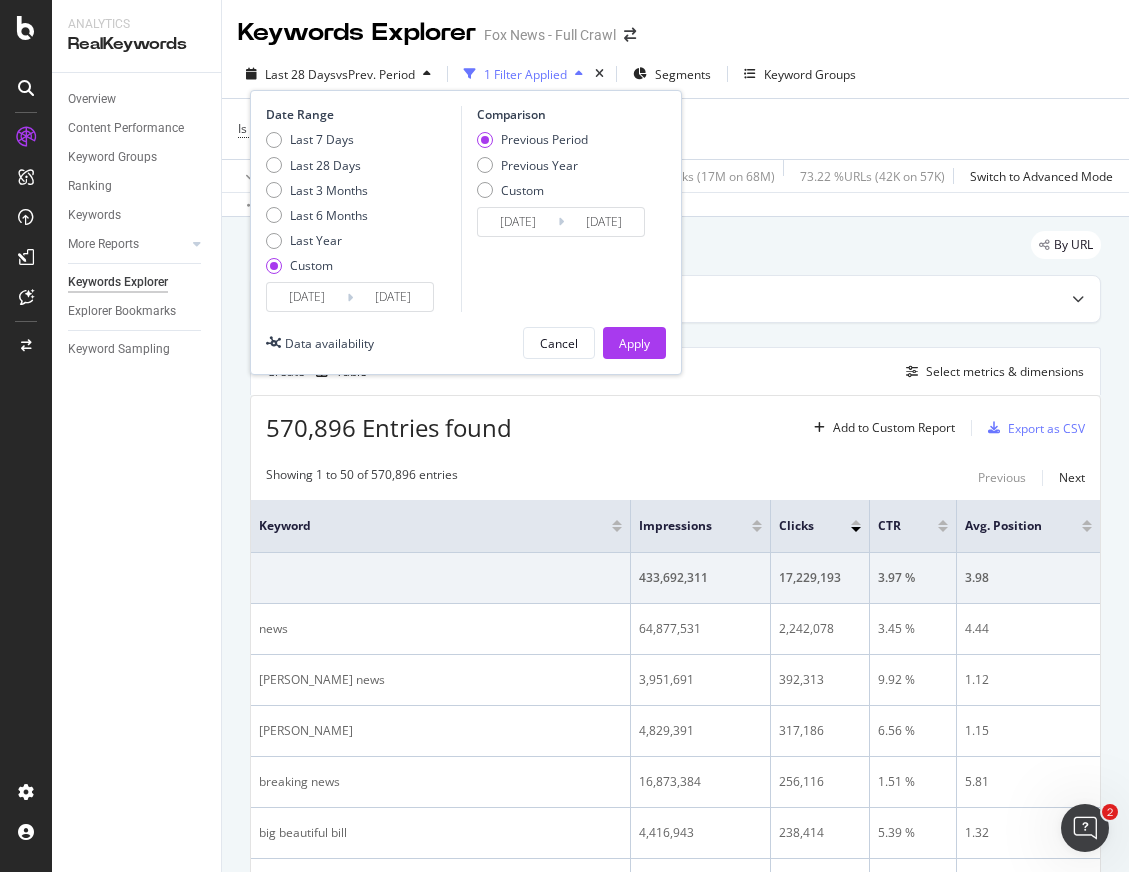 click on "[DATE]" at bounding box center [307, 297] 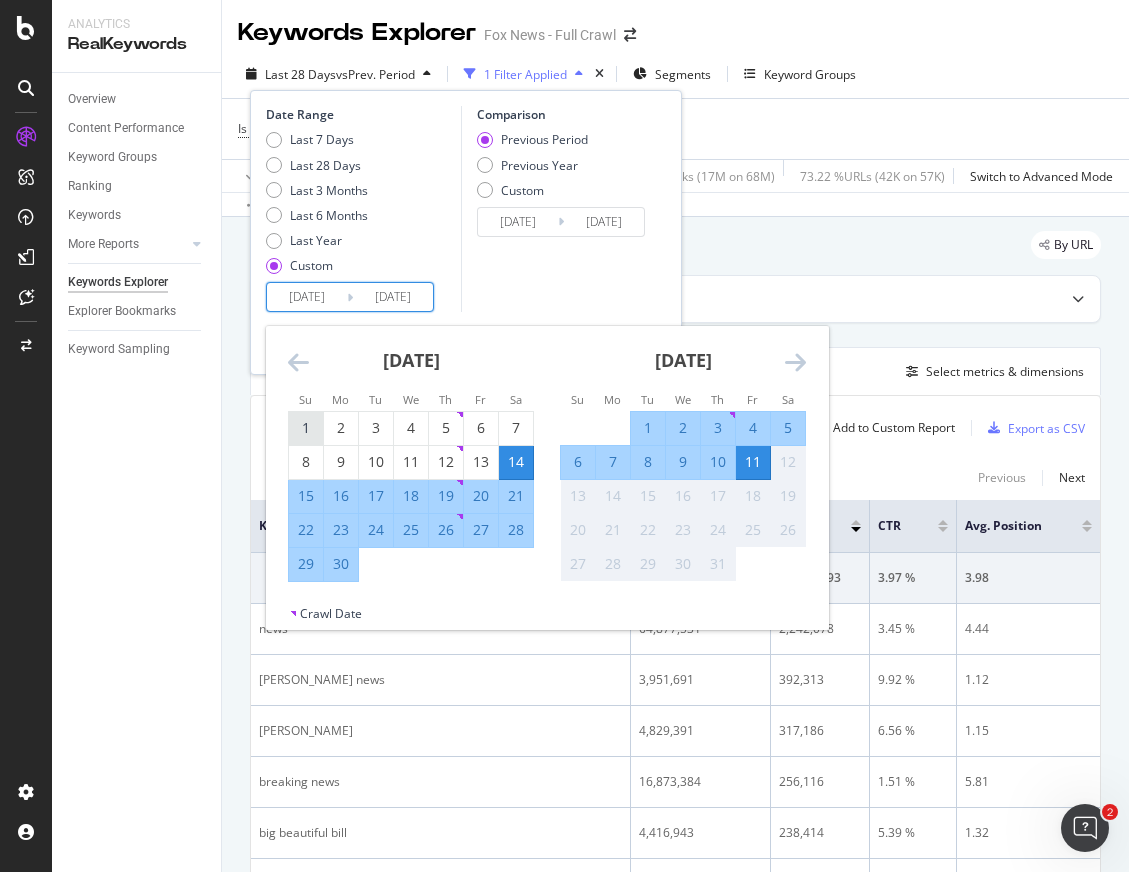 click on "1" at bounding box center (306, 428) 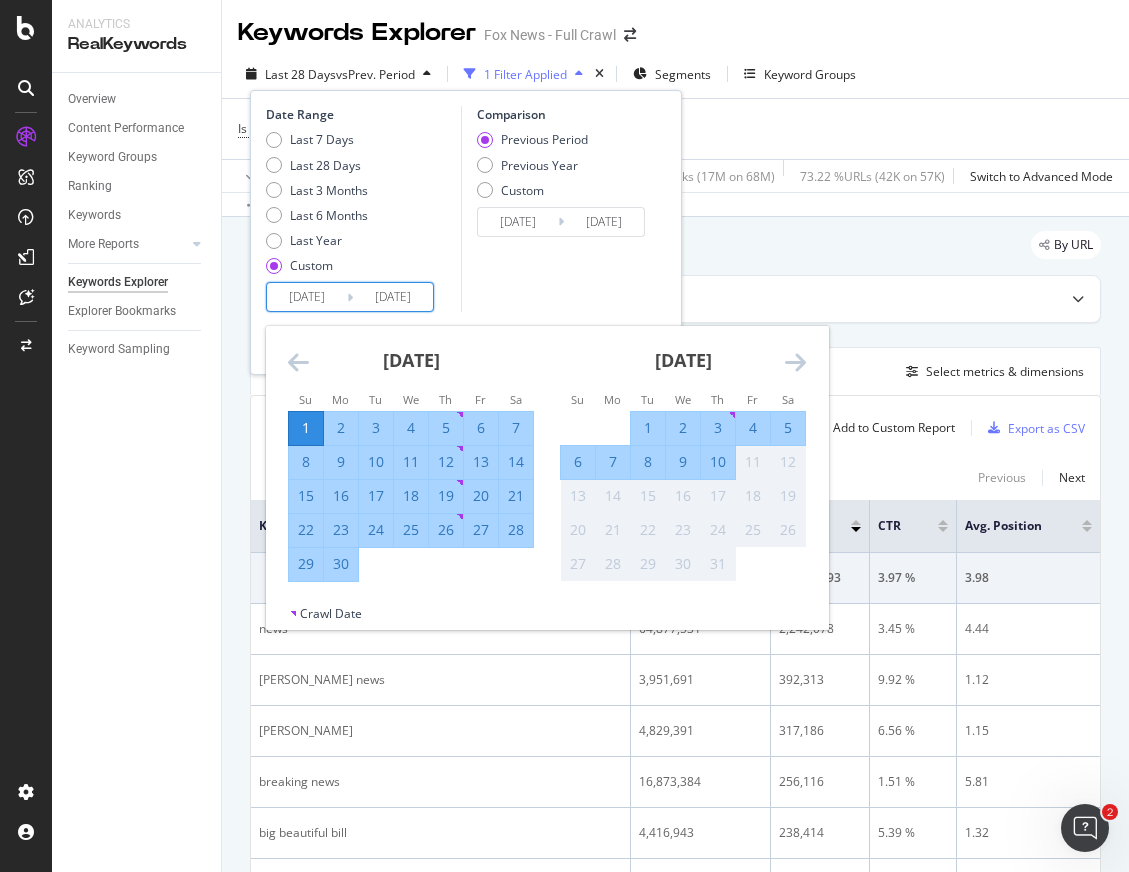click on "30" at bounding box center (341, 564) 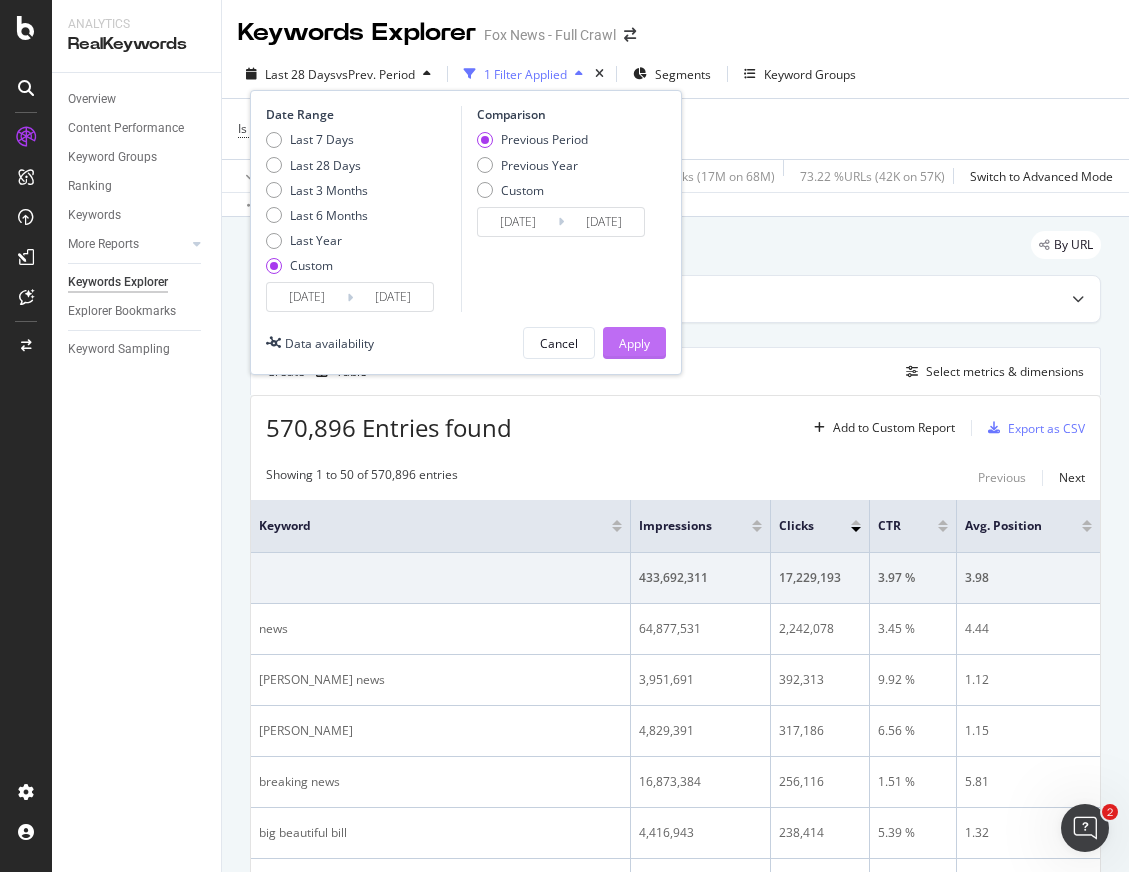click on "Apply" at bounding box center [634, 343] 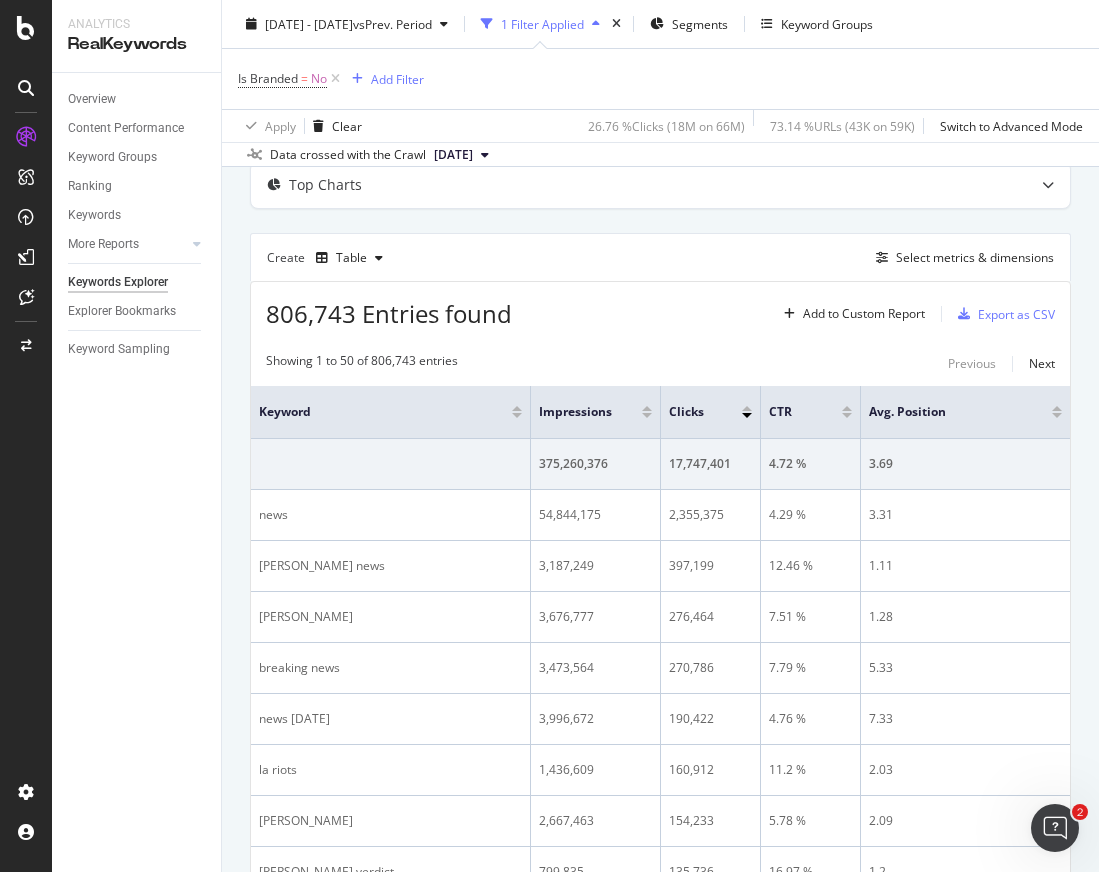 scroll, scrollTop: 111, scrollLeft: 0, axis: vertical 